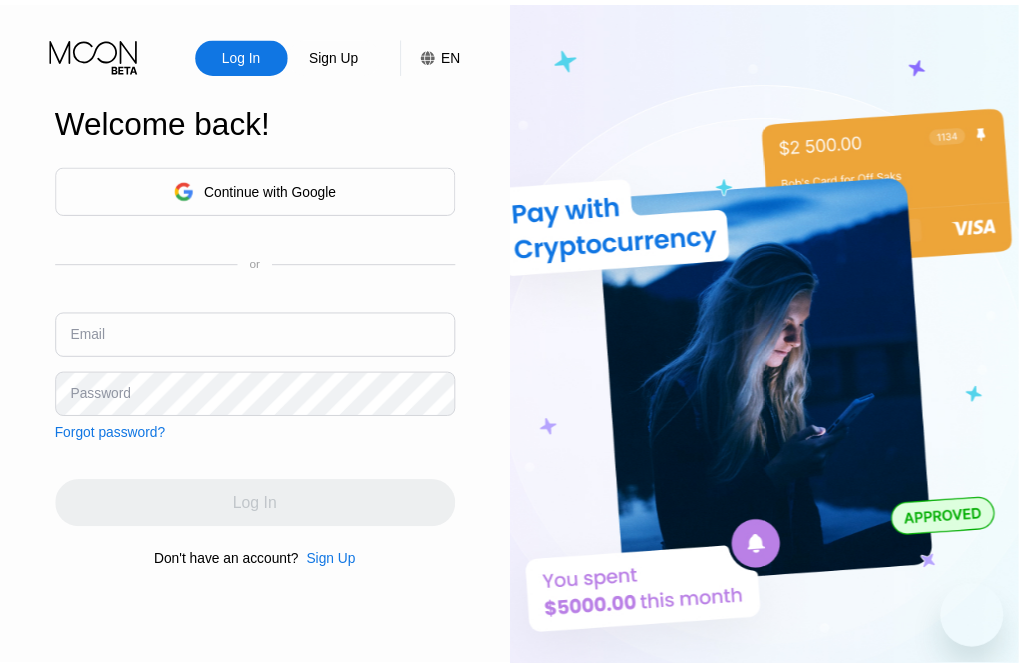 scroll, scrollTop: 0, scrollLeft: 0, axis: both 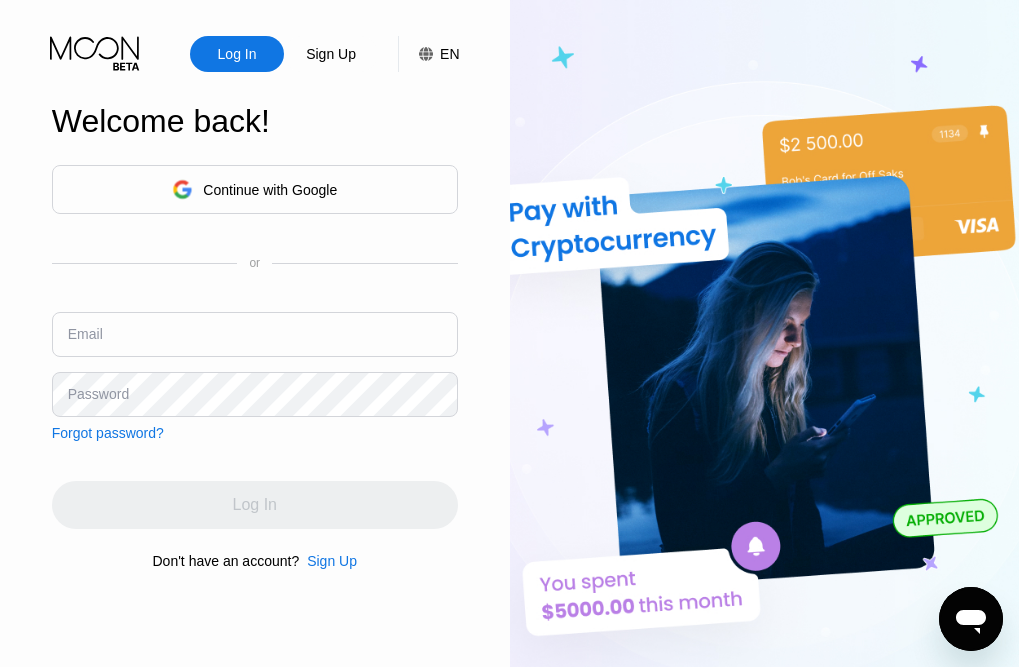 click at bounding box center (255, 334) 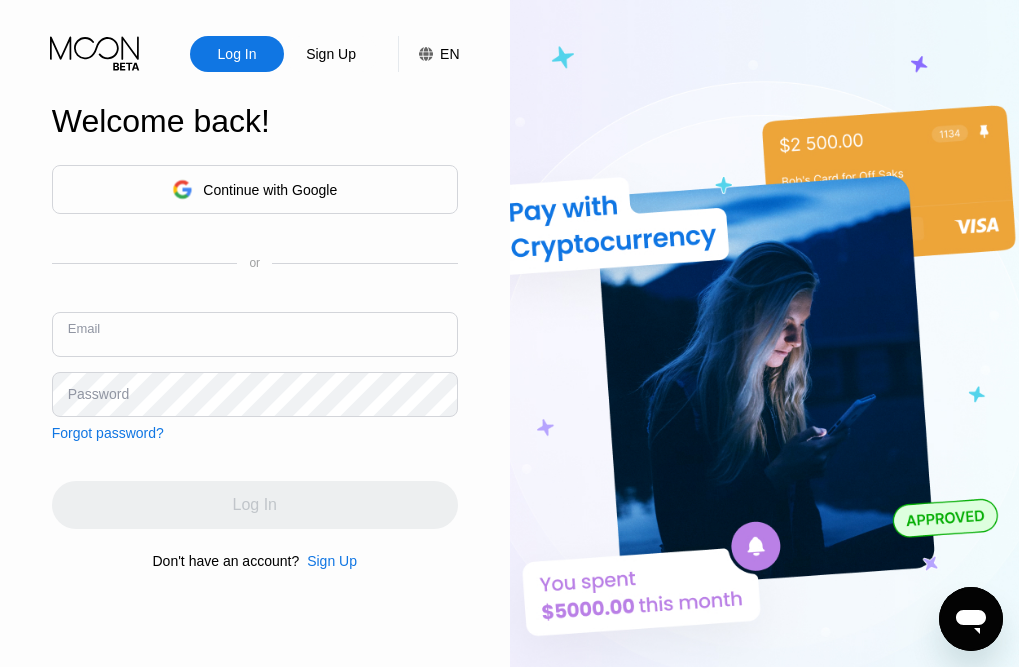 paste on "bettyfurbush1942@defloccuymail.com" 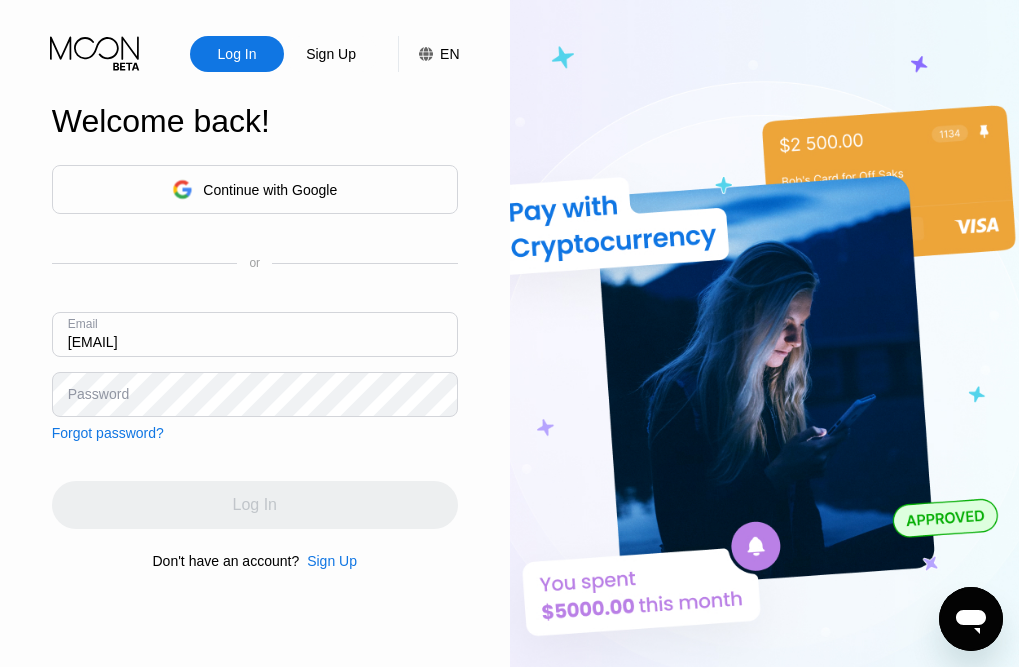 type on "bettyfurbush1942@defloccuymail.com" 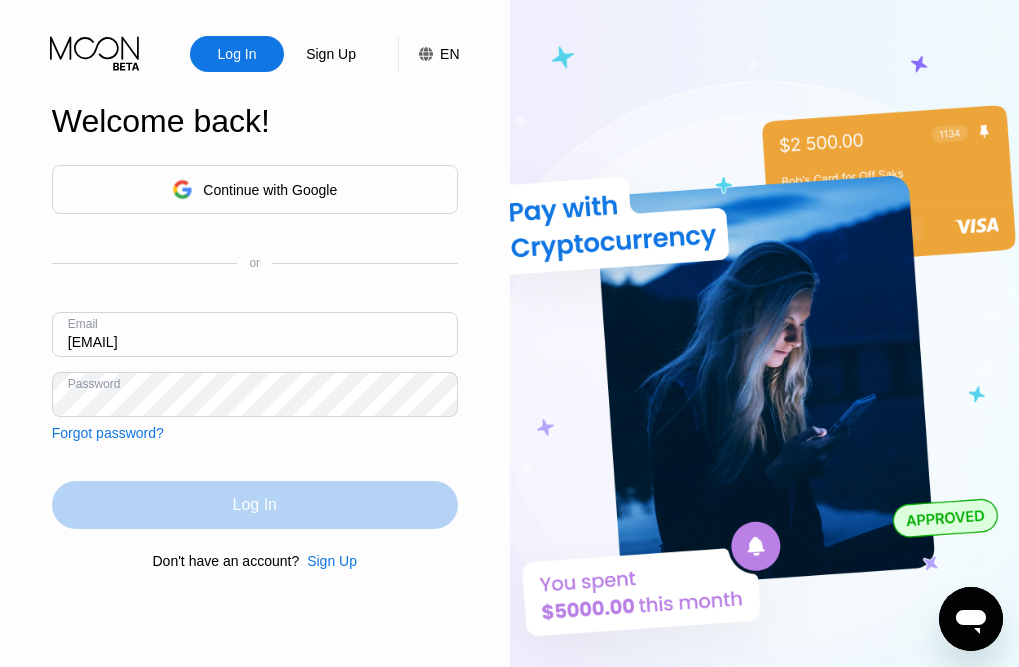 click on "Log In" at bounding box center [255, 505] 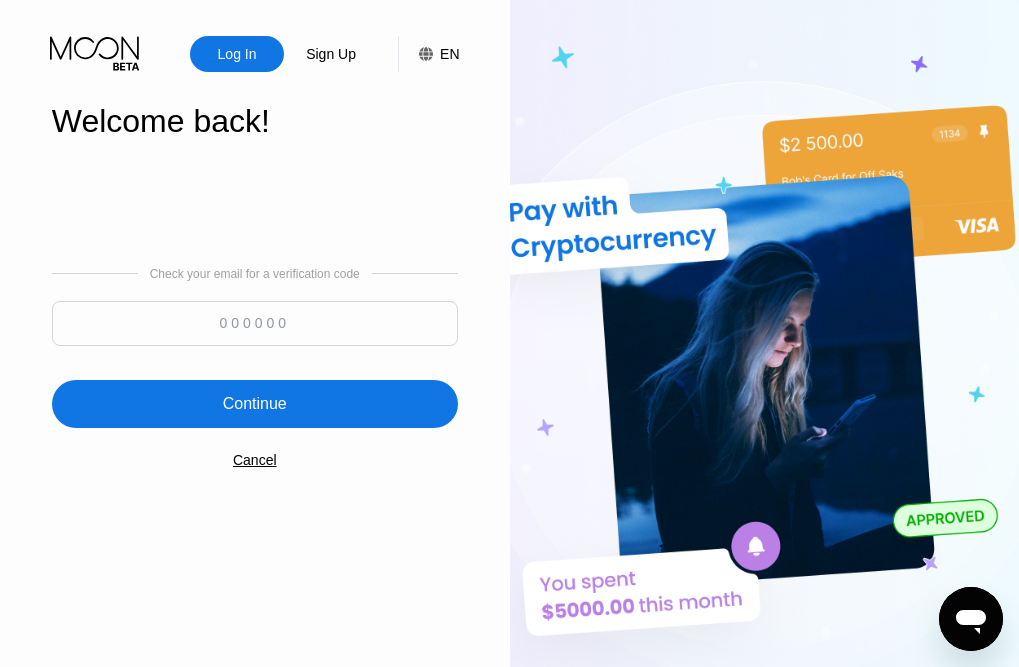 click at bounding box center [255, 323] 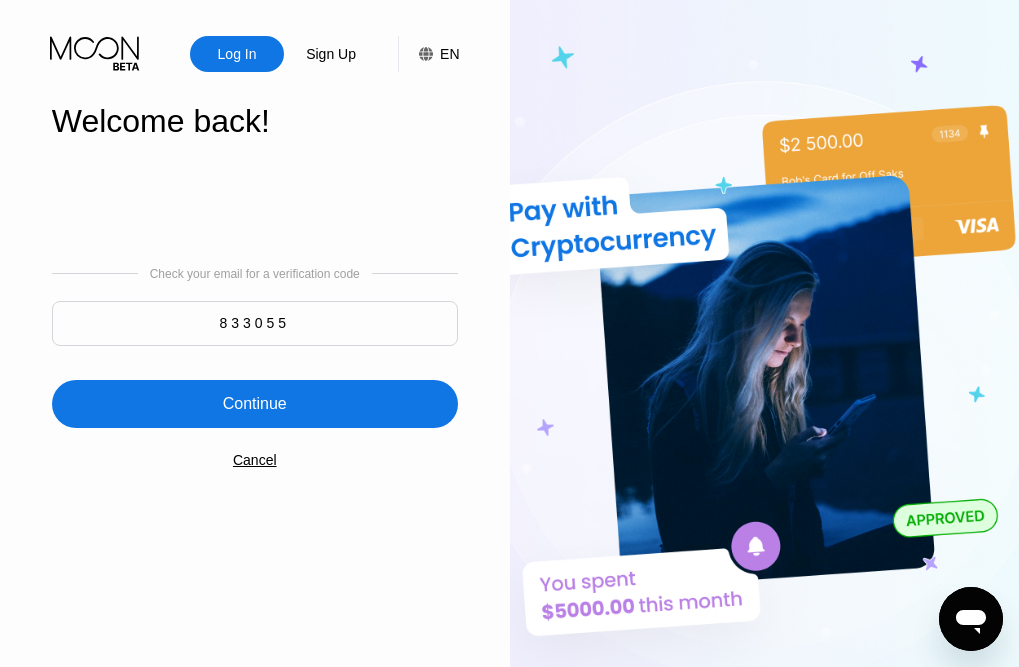 type on "833055" 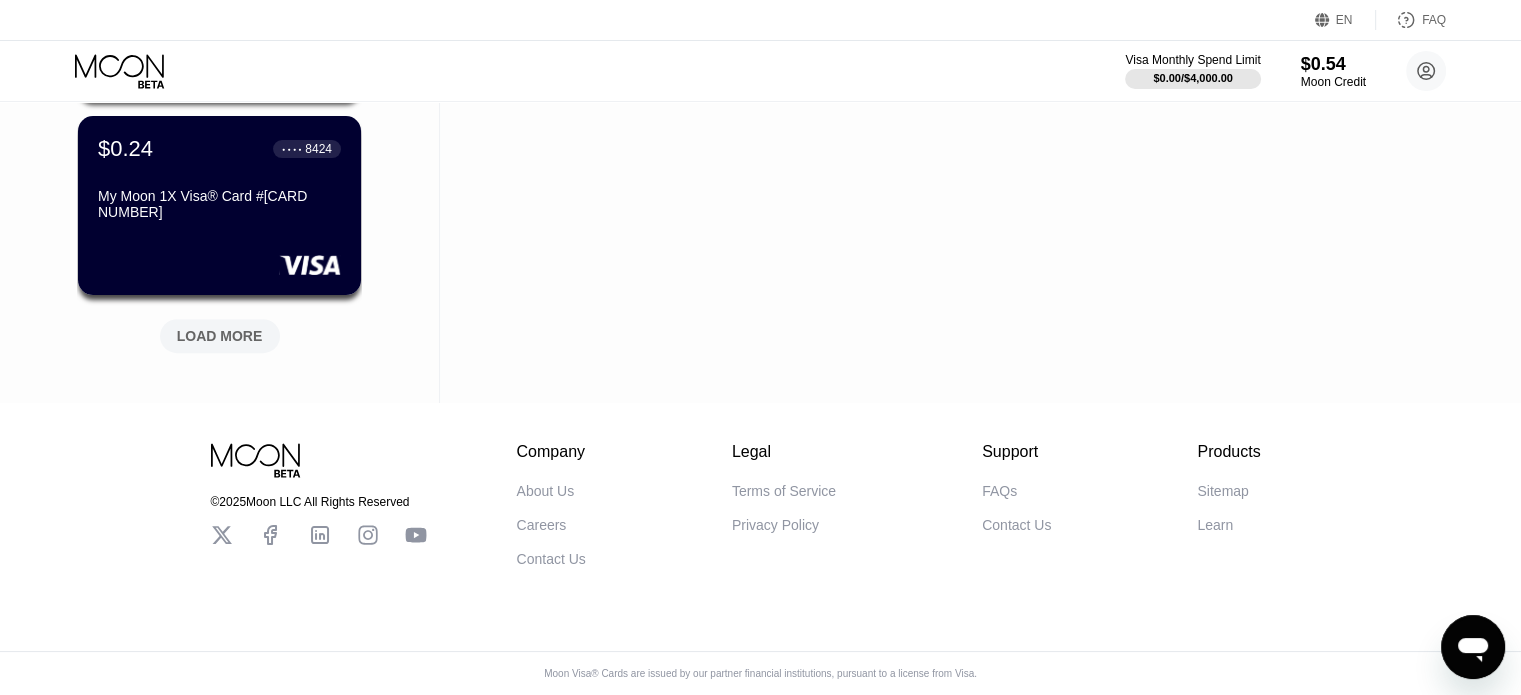 scroll, scrollTop: 930, scrollLeft: 0, axis: vertical 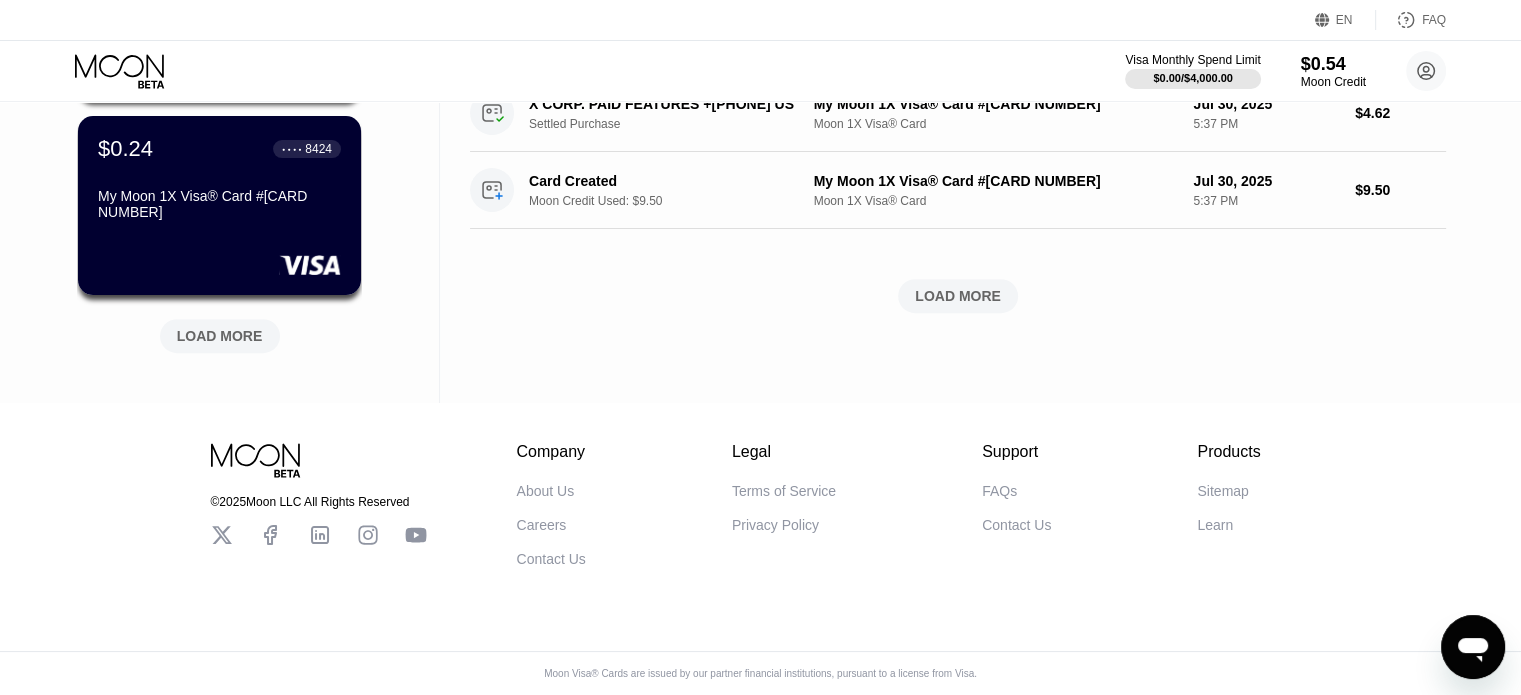click on "LOAD MORE" at bounding box center (220, 336) 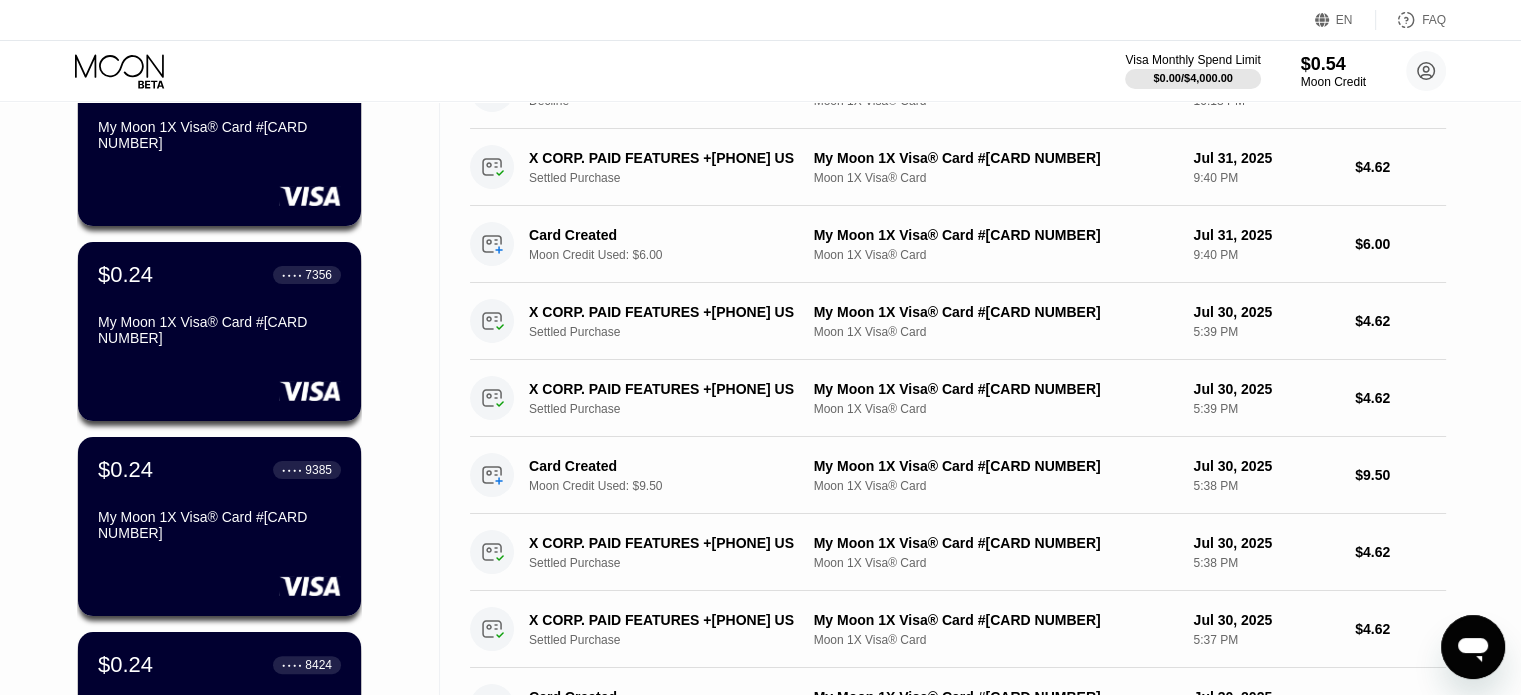 scroll, scrollTop: 0, scrollLeft: 0, axis: both 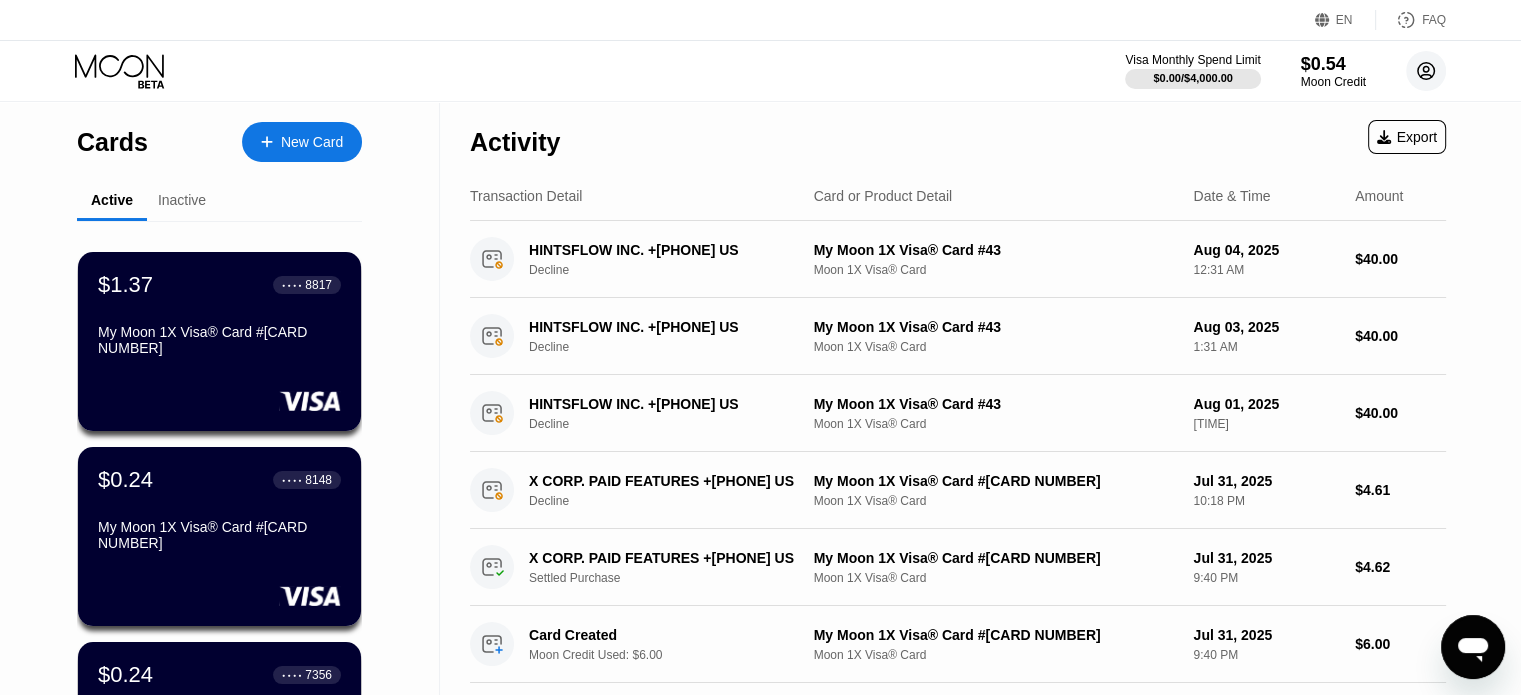 click 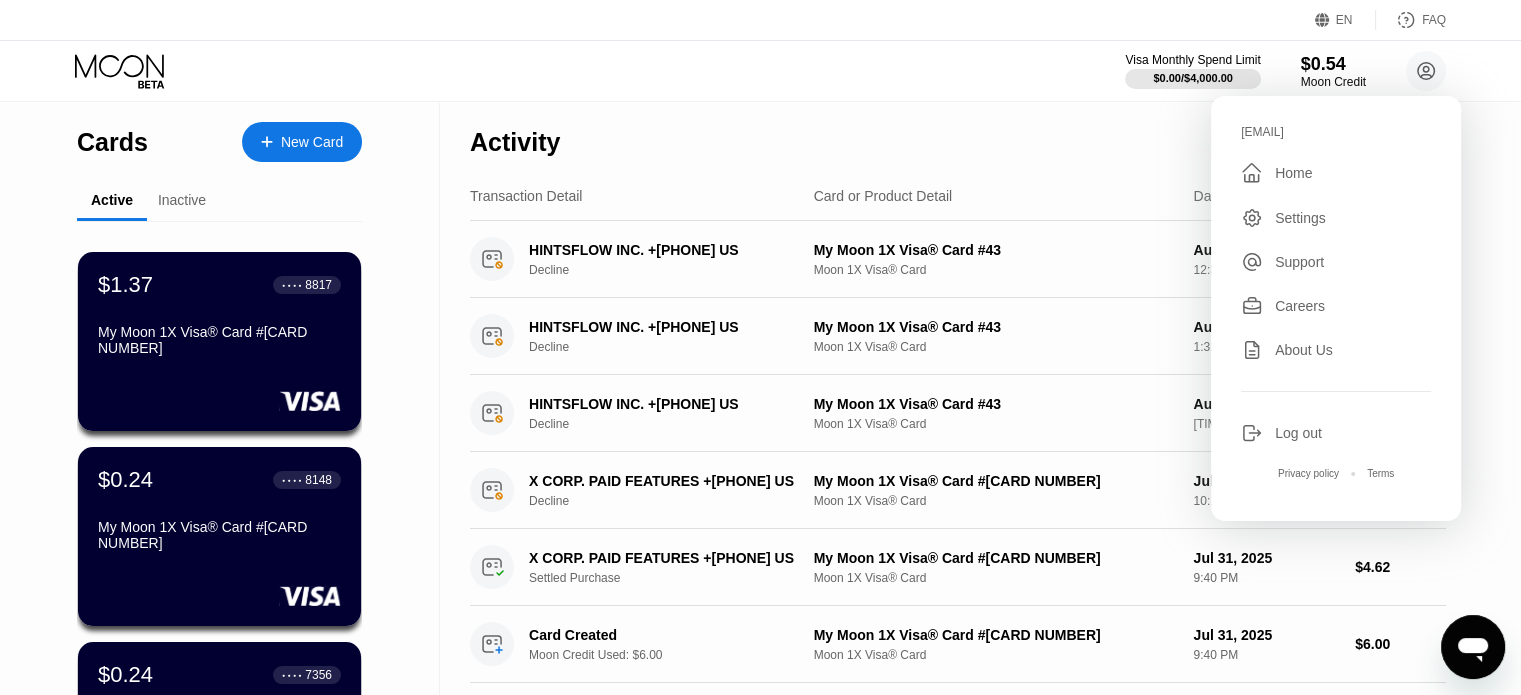 click on "Log out" at bounding box center [1298, 433] 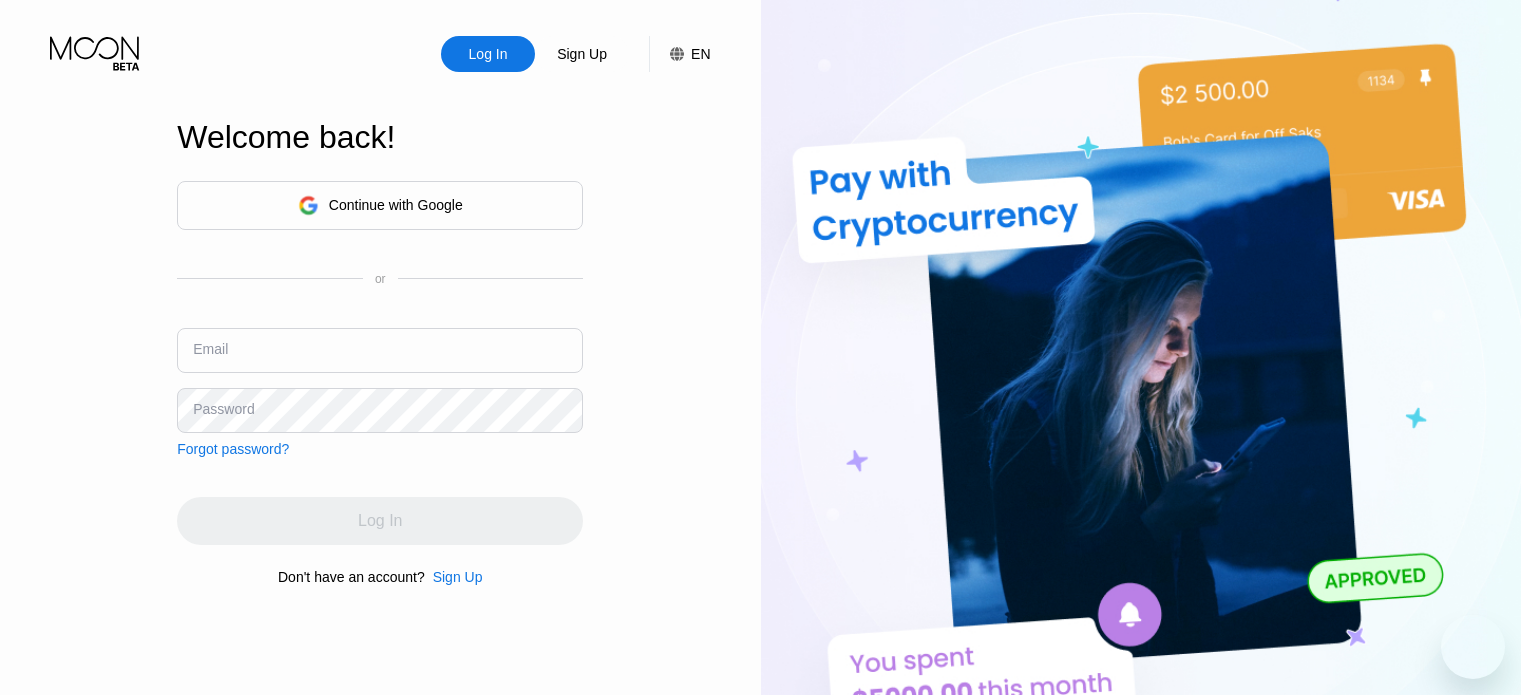 scroll, scrollTop: 0, scrollLeft: 0, axis: both 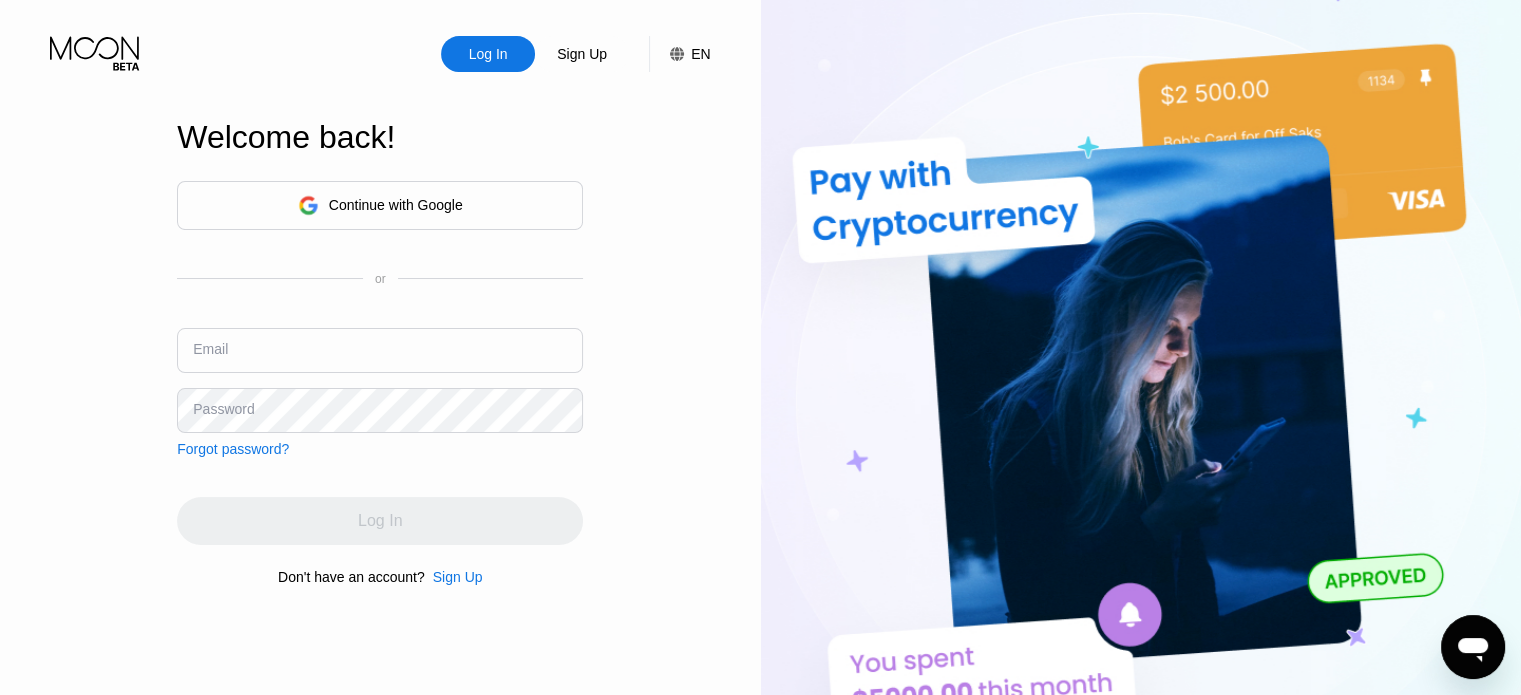 click at bounding box center (380, 350) 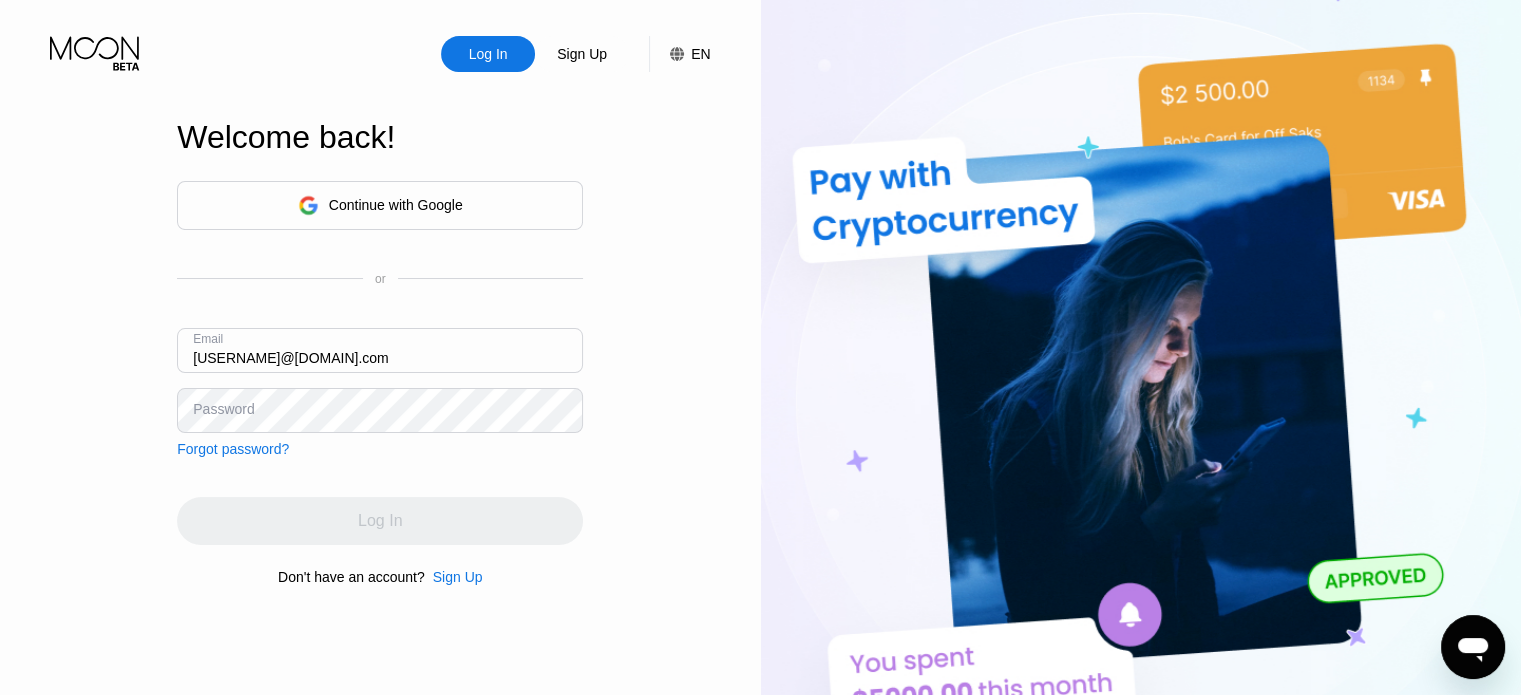 type on "[USERNAME]@[DOMAIN].com" 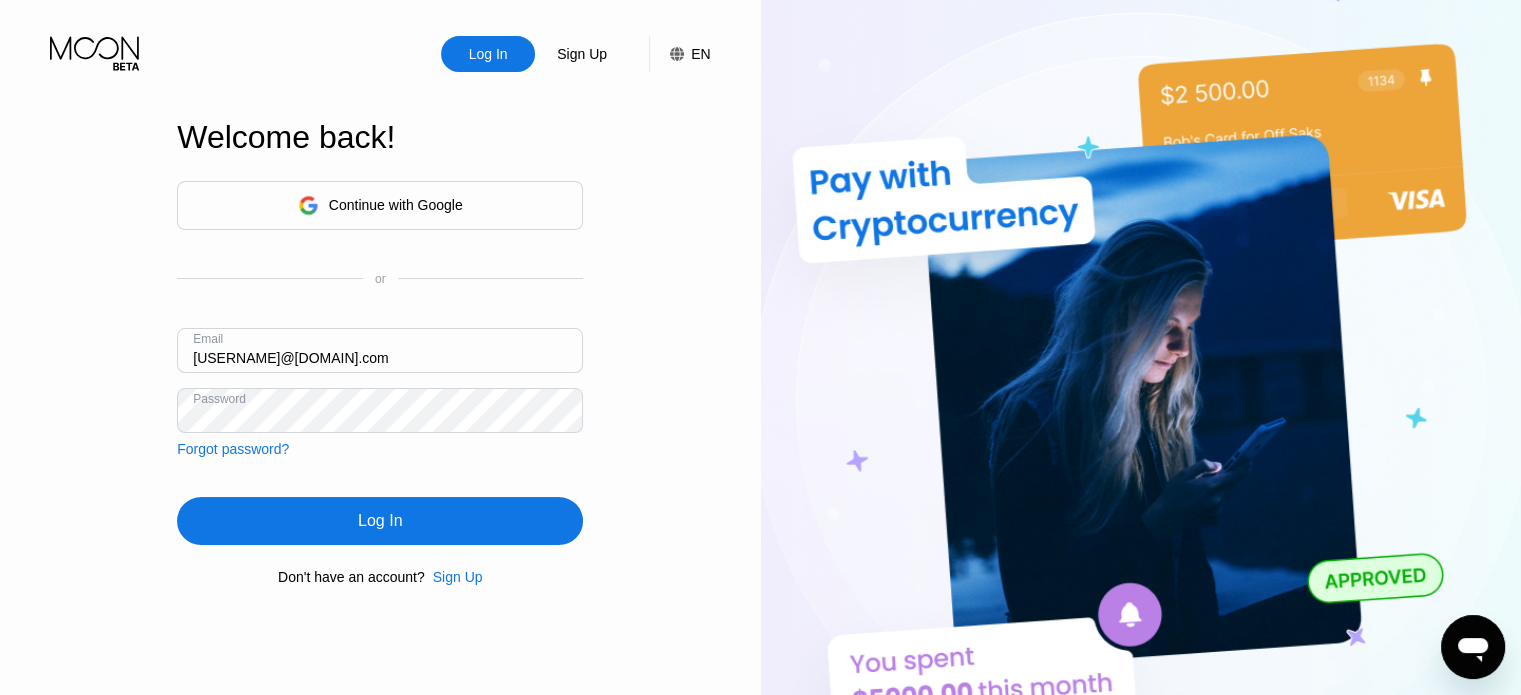 click on "Log In" at bounding box center (380, 521) 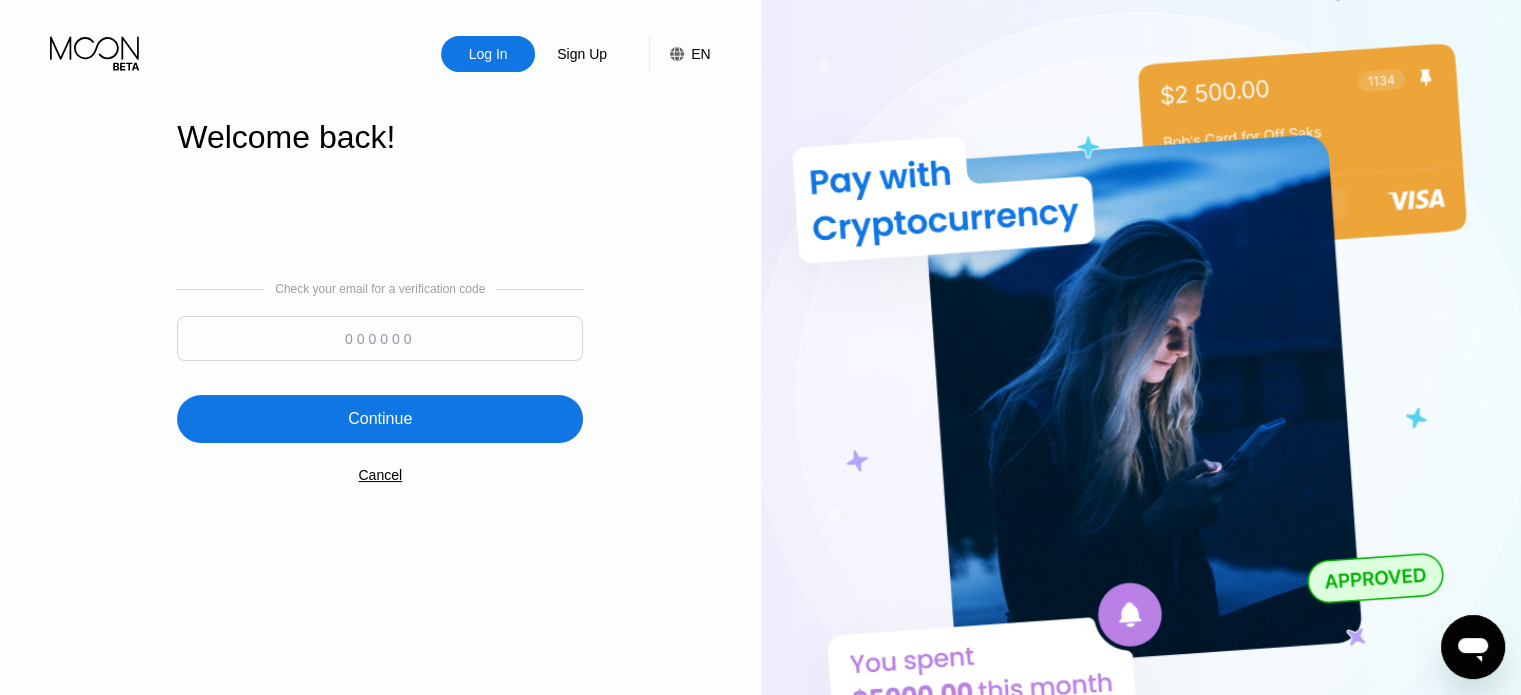 click at bounding box center [380, 338] 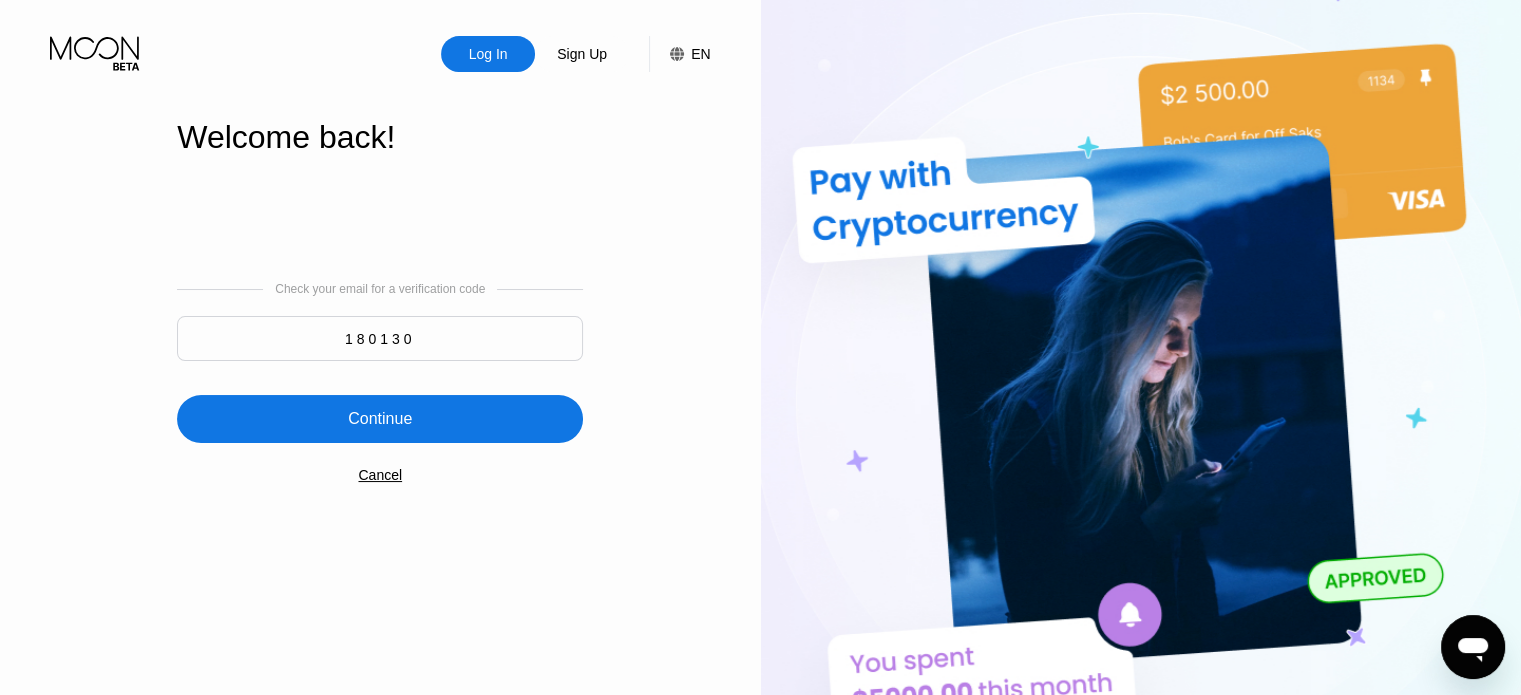 type on "180130" 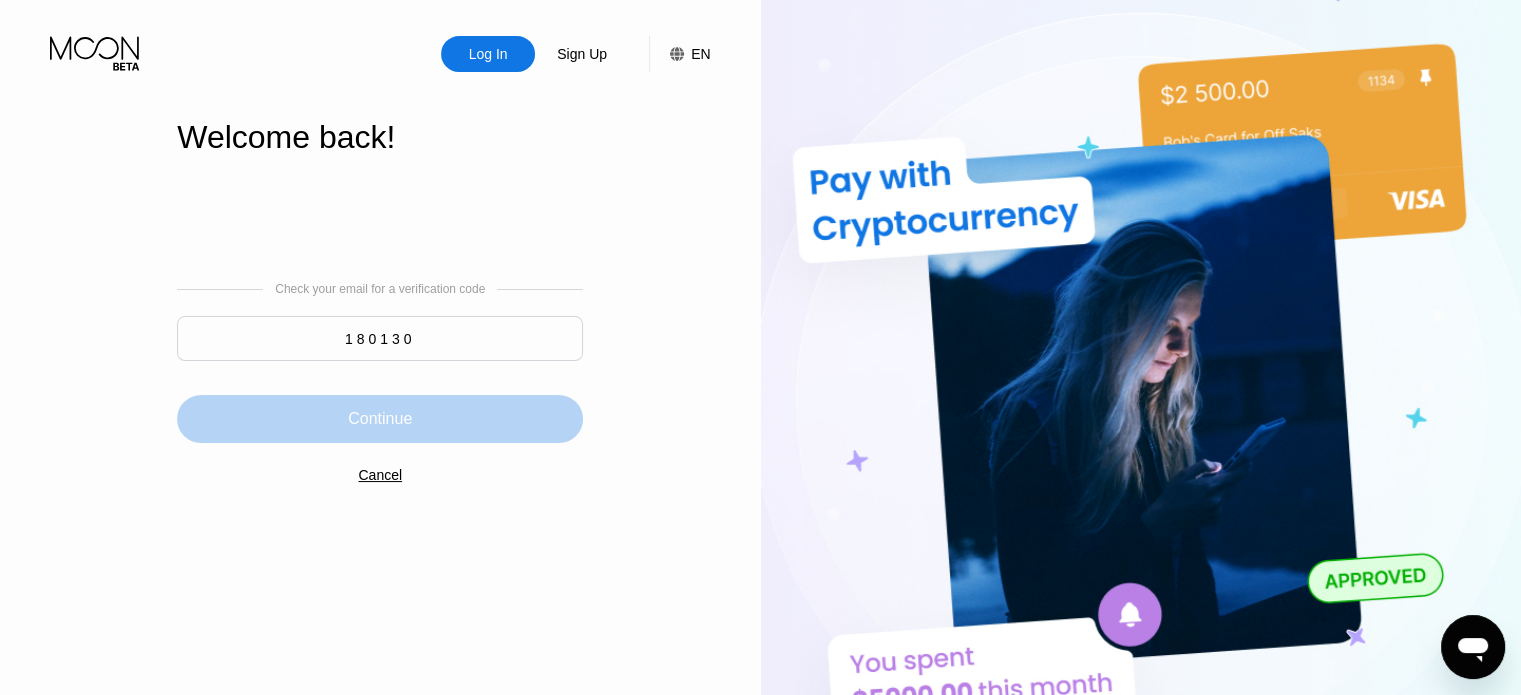 click on "Continue" at bounding box center (380, 419) 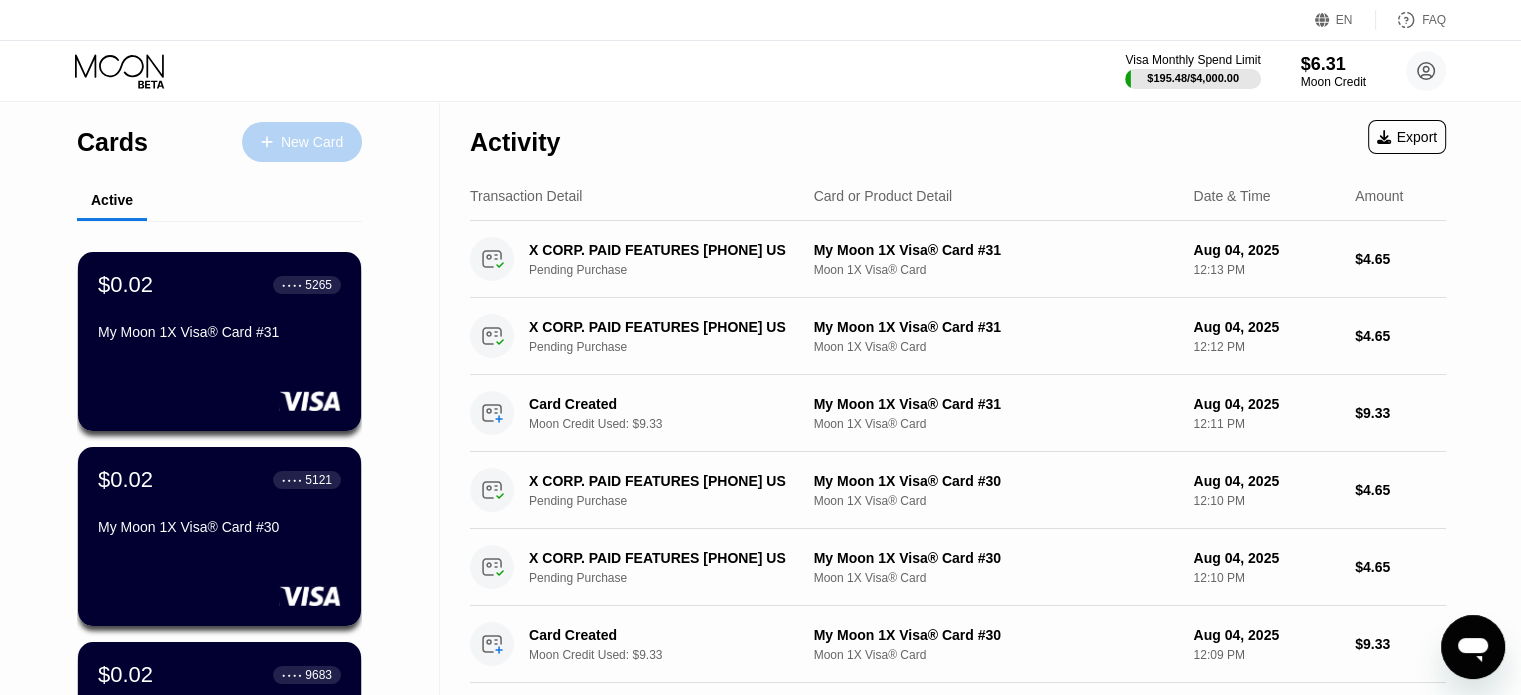 click on "New Card" at bounding box center [312, 142] 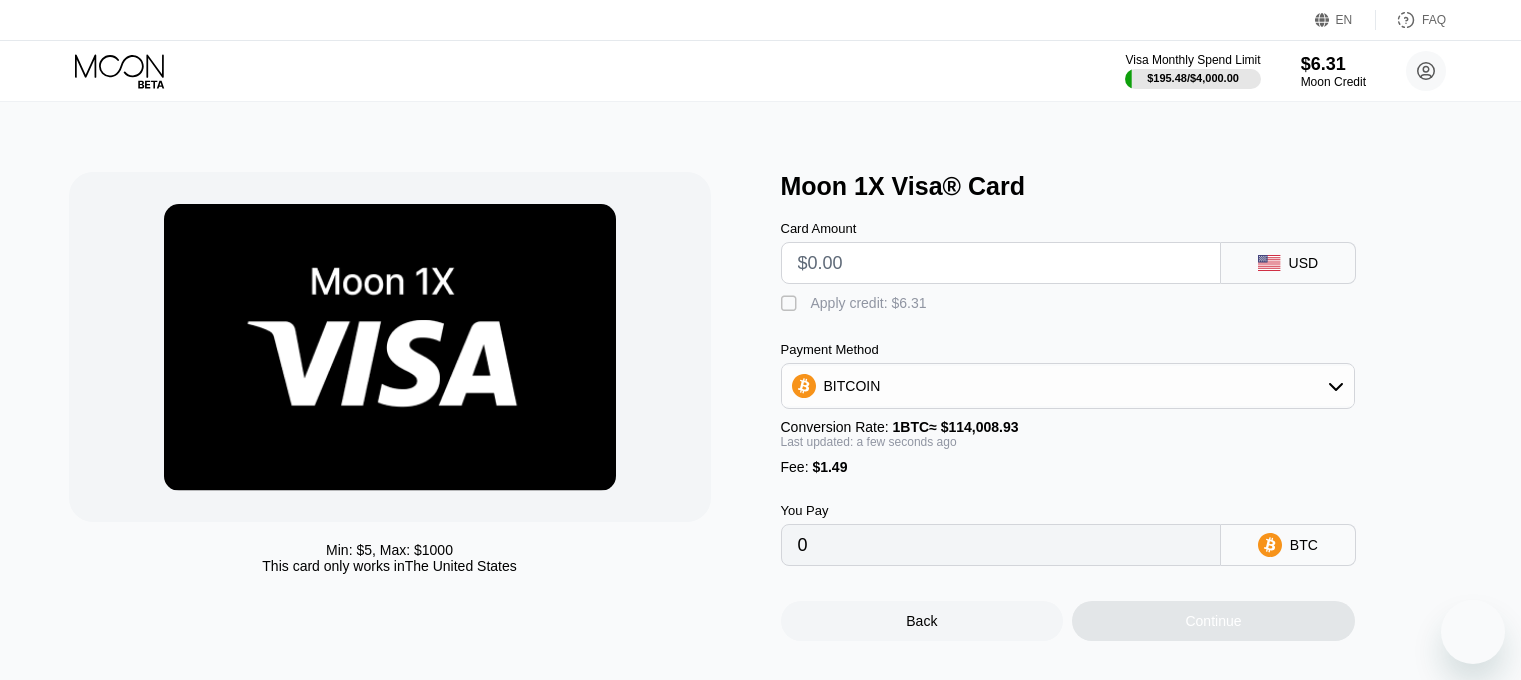 scroll, scrollTop: 0, scrollLeft: 0, axis: both 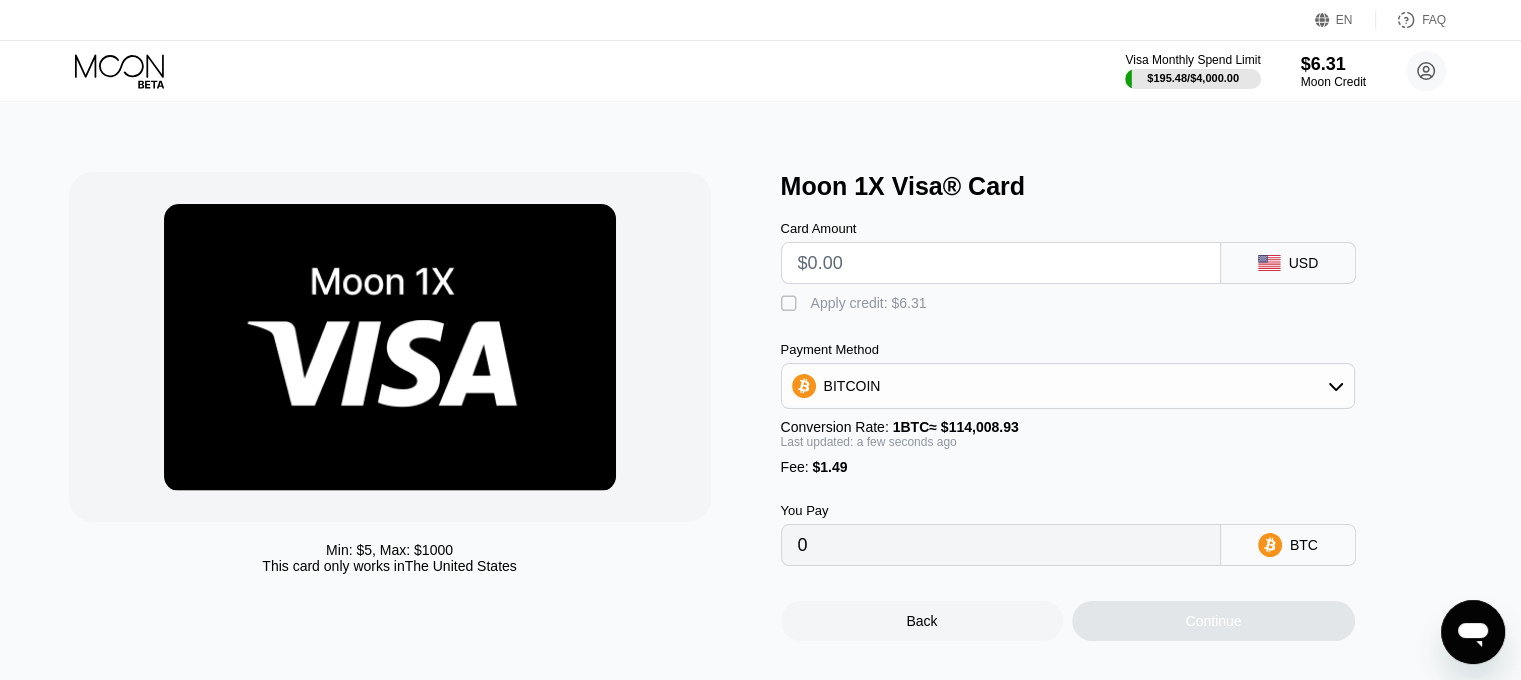 type on "$5" 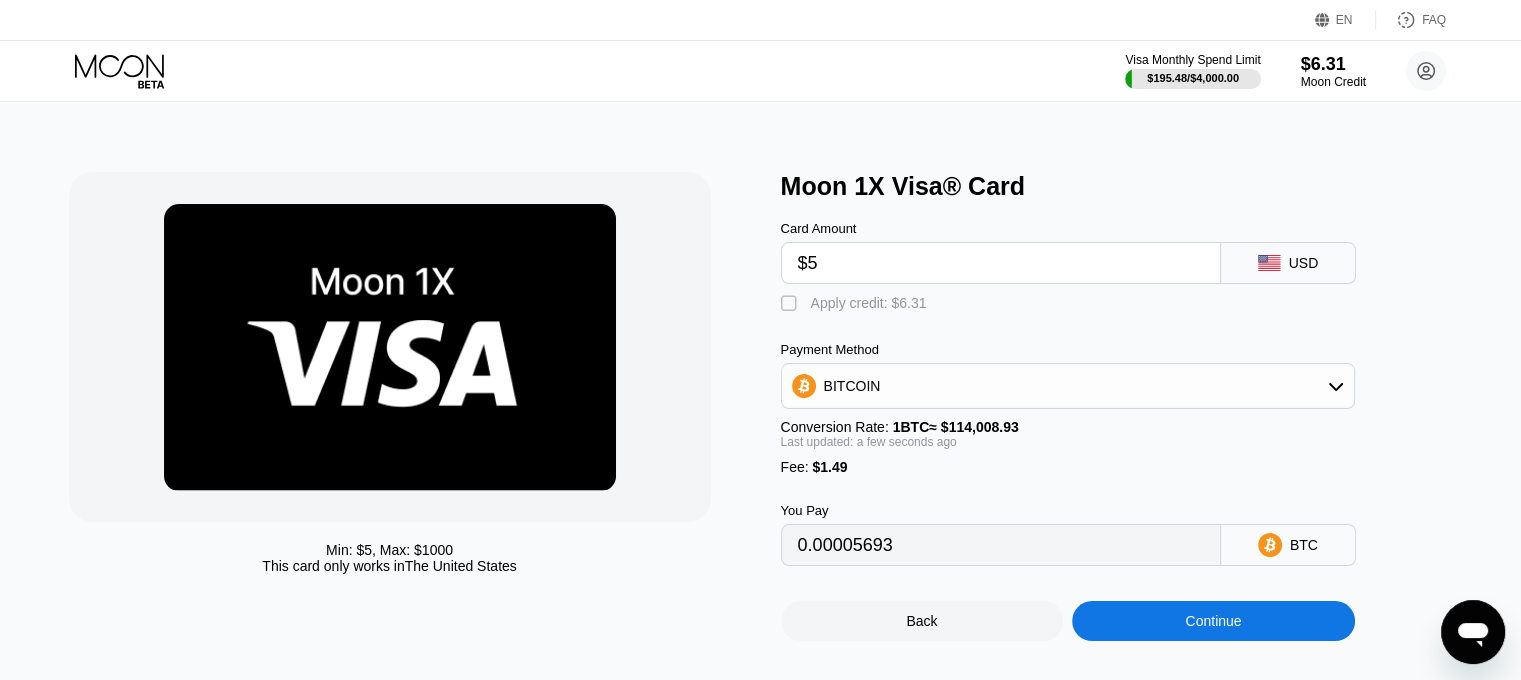 type on "0.00005693" 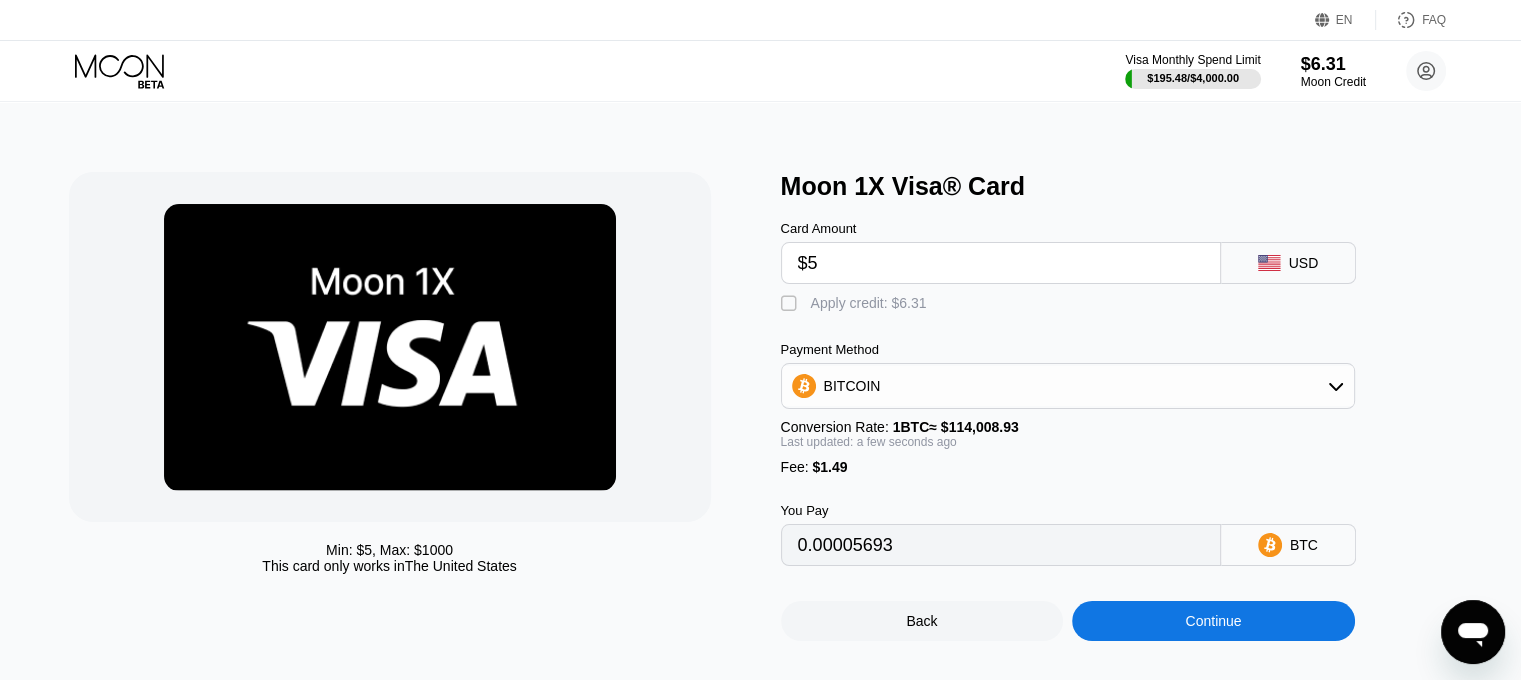 type on "$5" 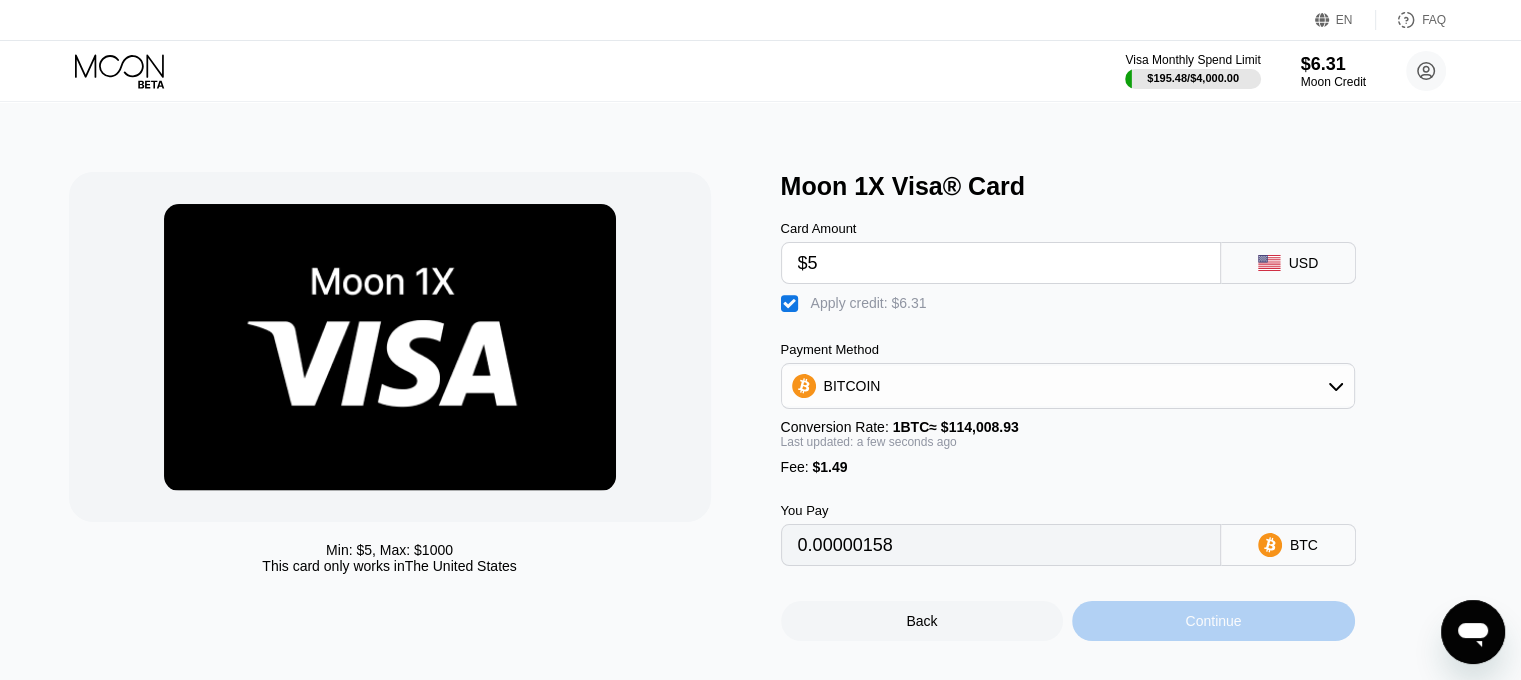 click on "Continue" at bounding box center (1213, 621) 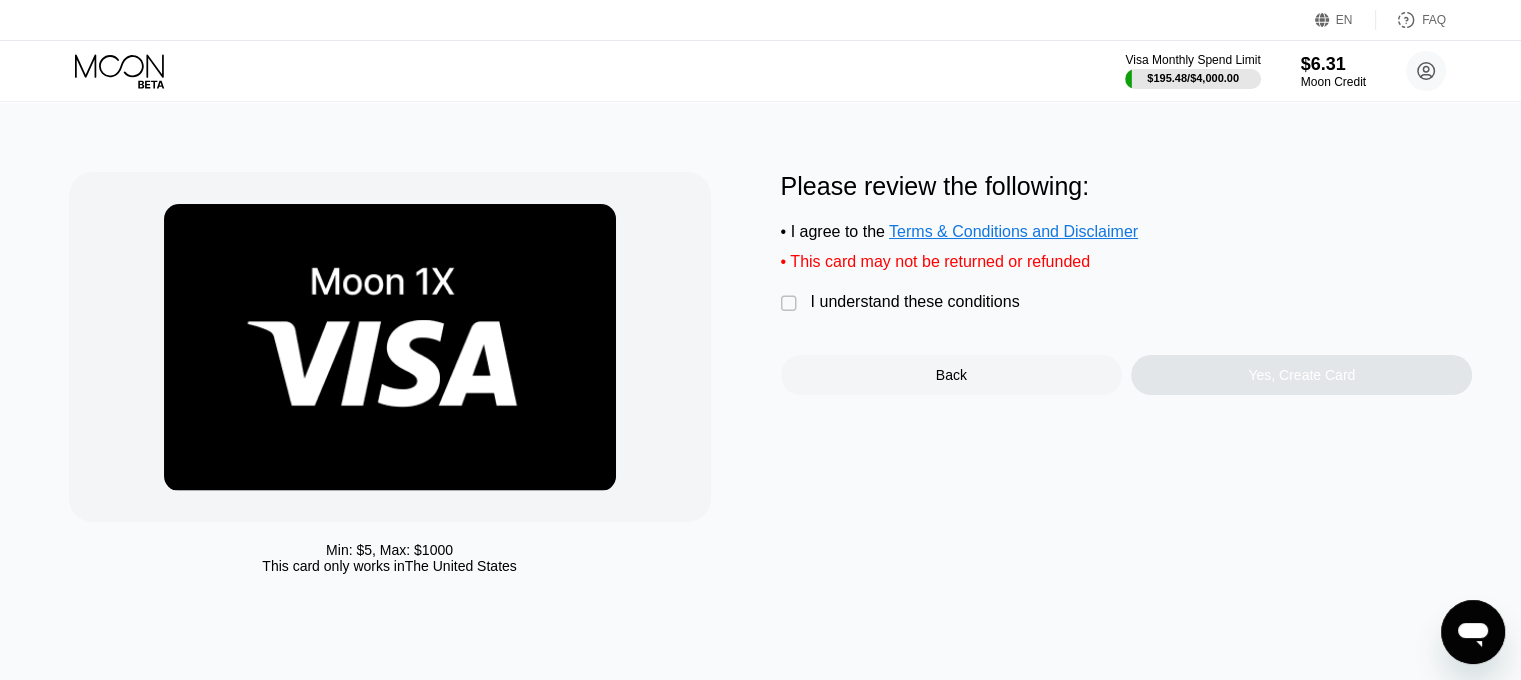 click on "I understand these conditions" at bounding box center [915, 302] 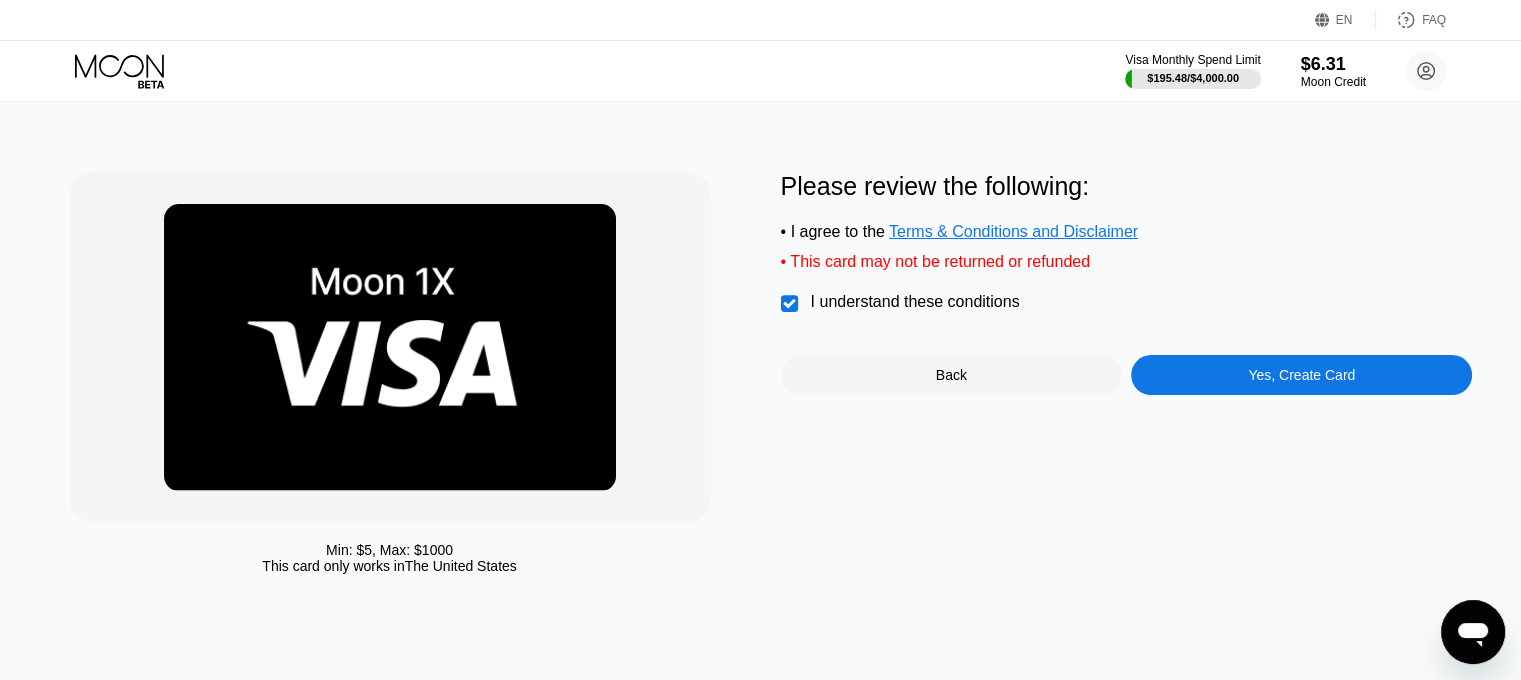 click on "Yes, Create Card" at bounding box center [1301, 375] 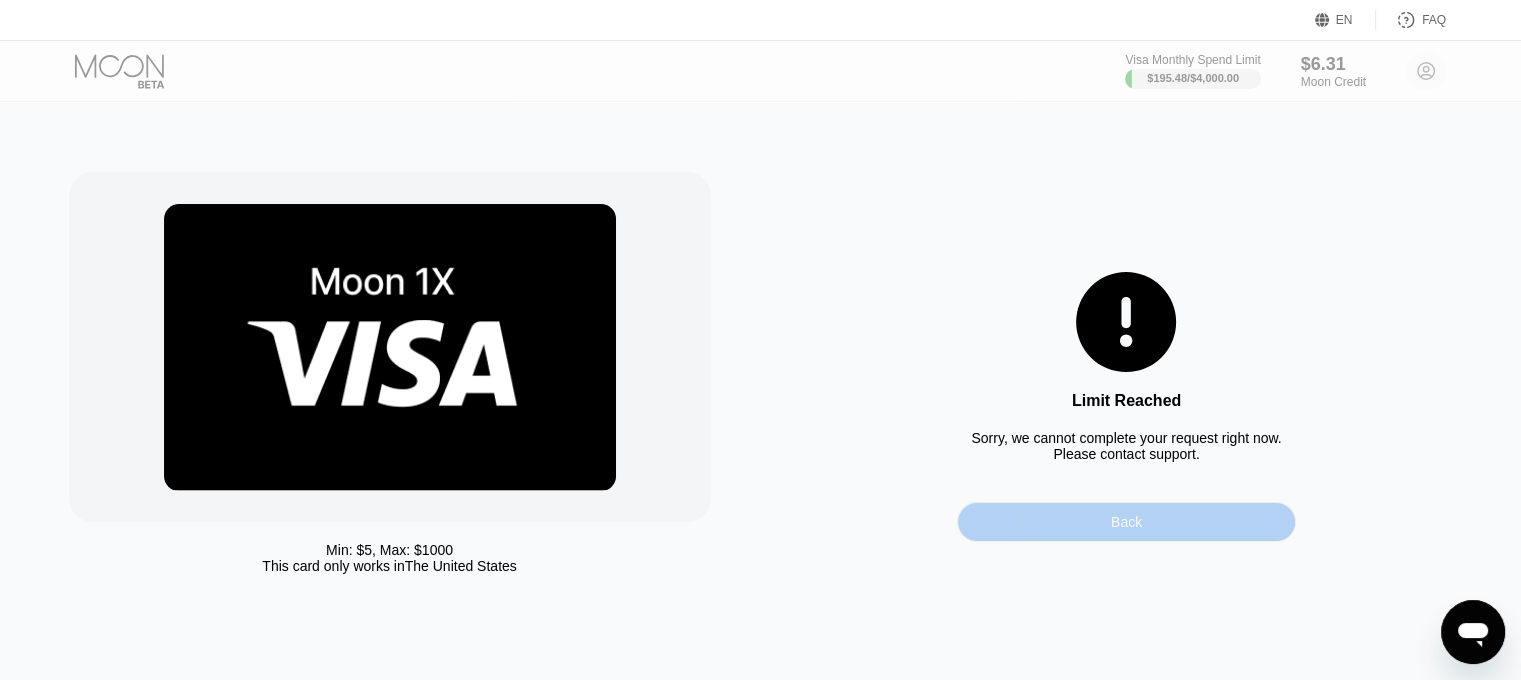 click on "Back" at bounding box center [1126, 522] 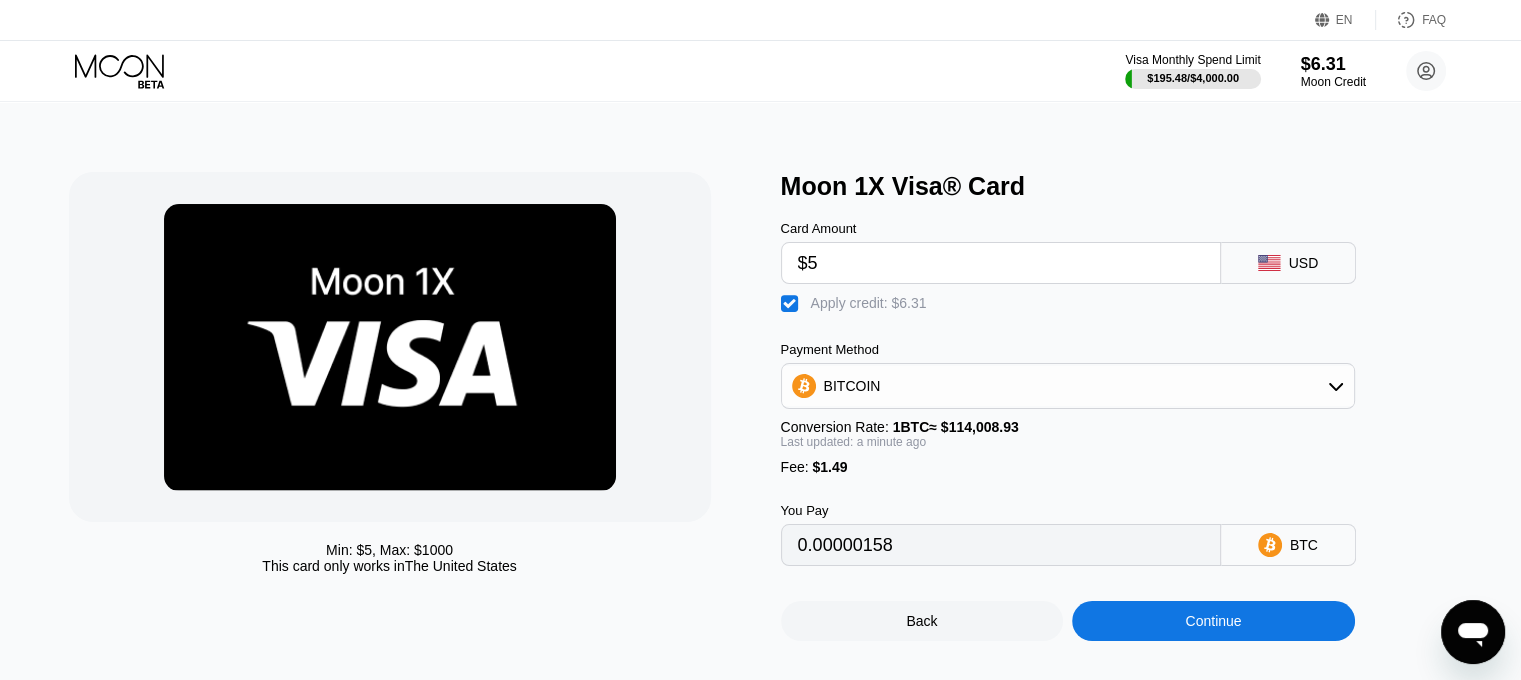 click 